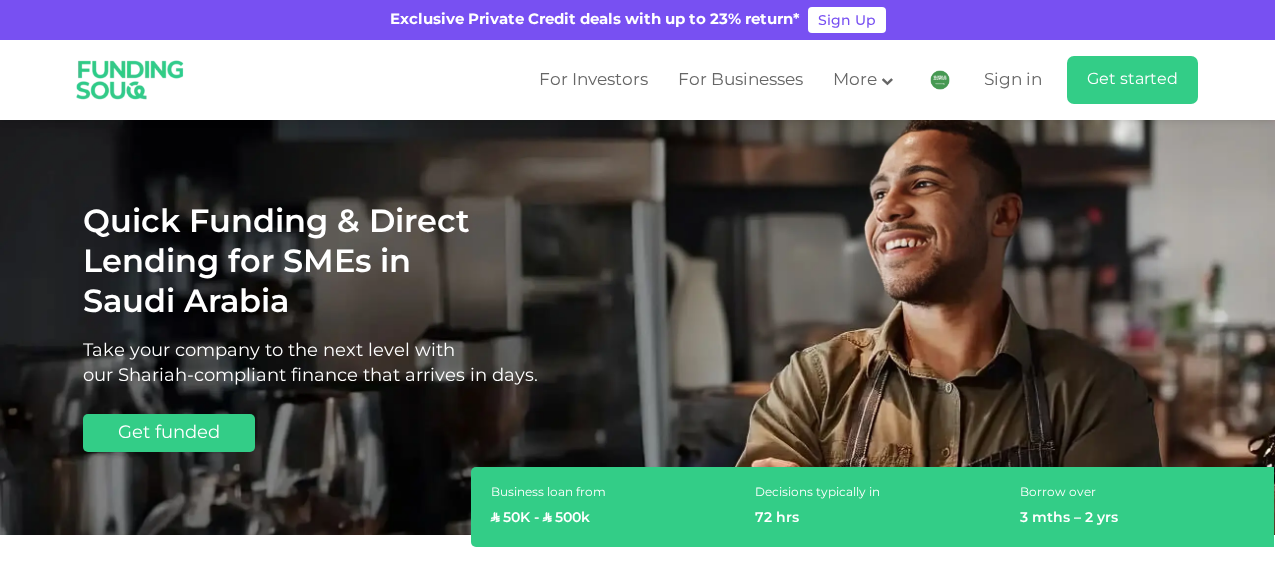 scroll, scrollTop: 0, scrollLeft: 0, axis: both 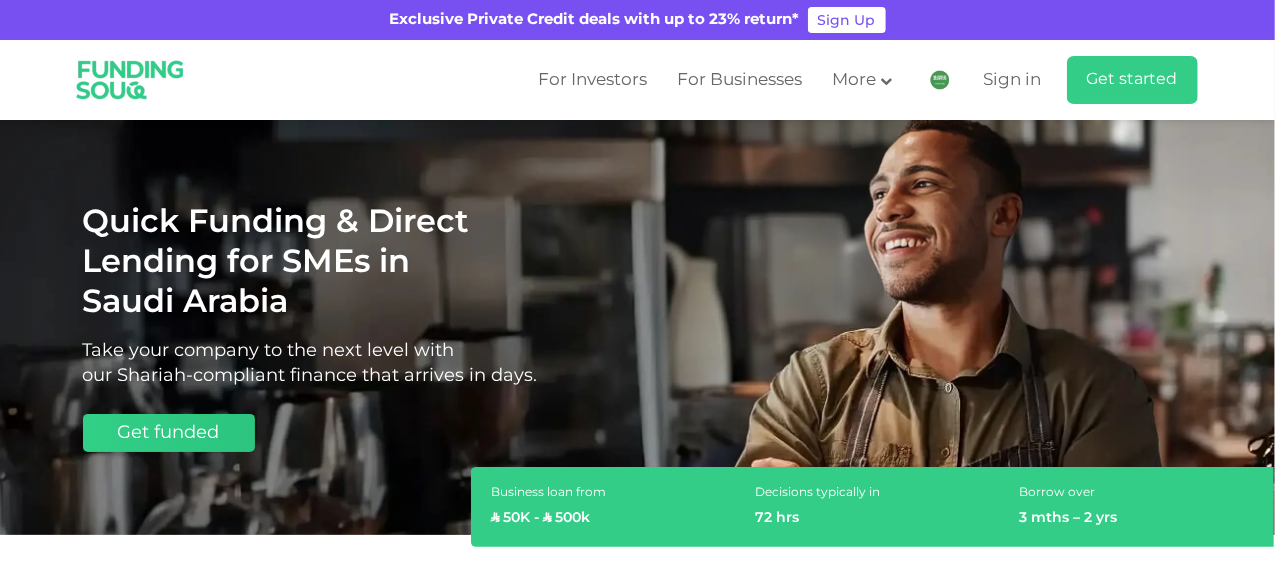 click on "Get funded" at bounding box center [169, 433] 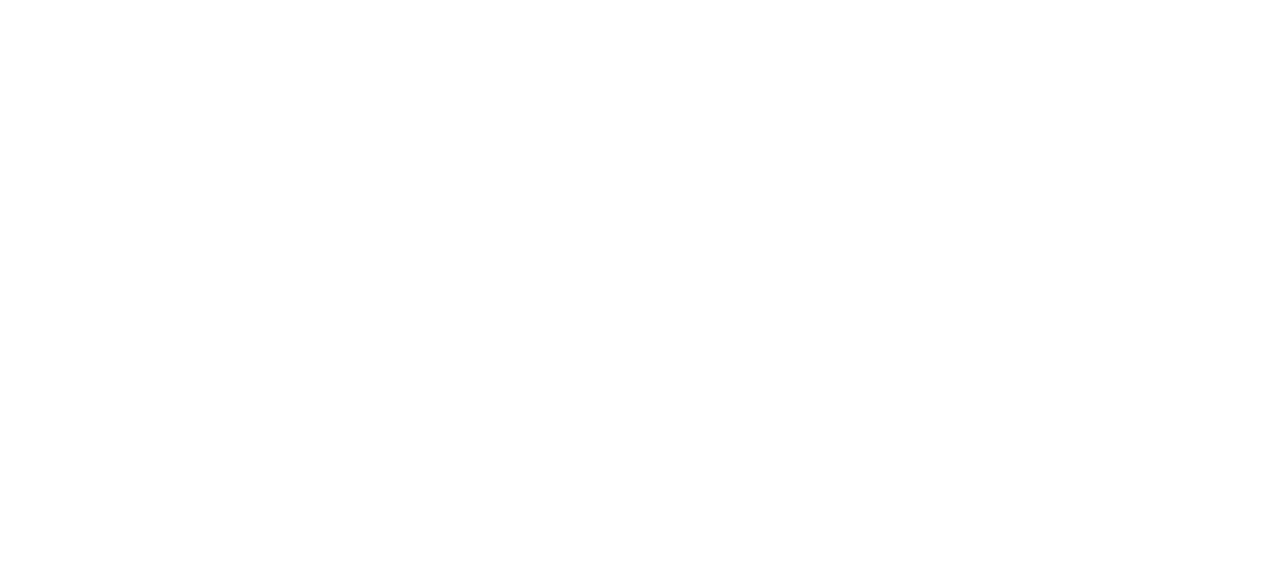 scroll, scrollTop: 0, scrollLeft: 0, axis: both 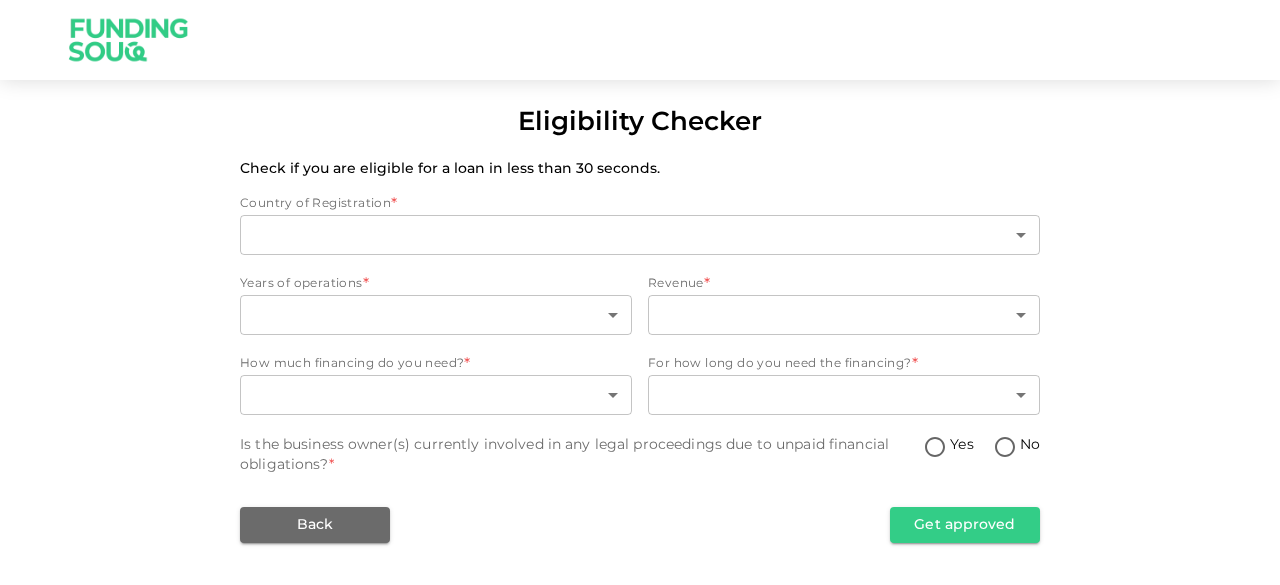 type on "2" 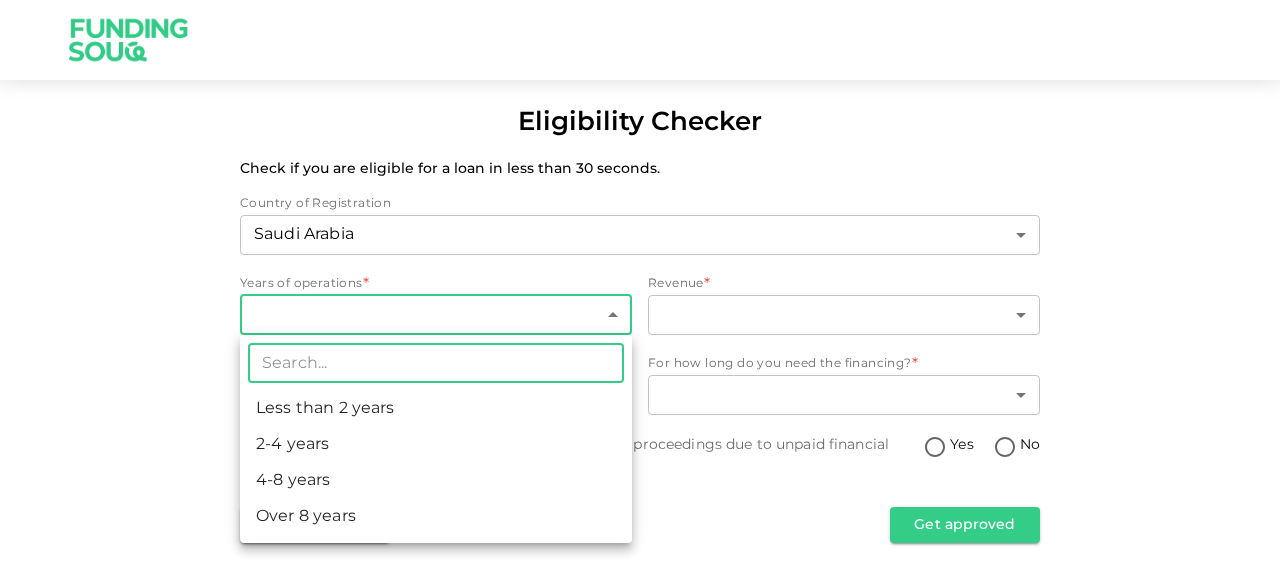 click on "Eligibility Checker Check if you are eligible for a loan in less than 30 seconds.   Country of Registration [COUNTRY] 2 ​   Years of operations * ​ ​   Revenue * ​ ​   How much financing do you need? * ​ ​   For how long do you need the financing? * ​ ​ Is the business owner(s) currently involved in any legal proceedings due to unpaid financial obligations? * Yes No Back Get approved
​ Less than 2 years 2-4 years 4-8 years Over 8 years" at bounding box center [640, 292] 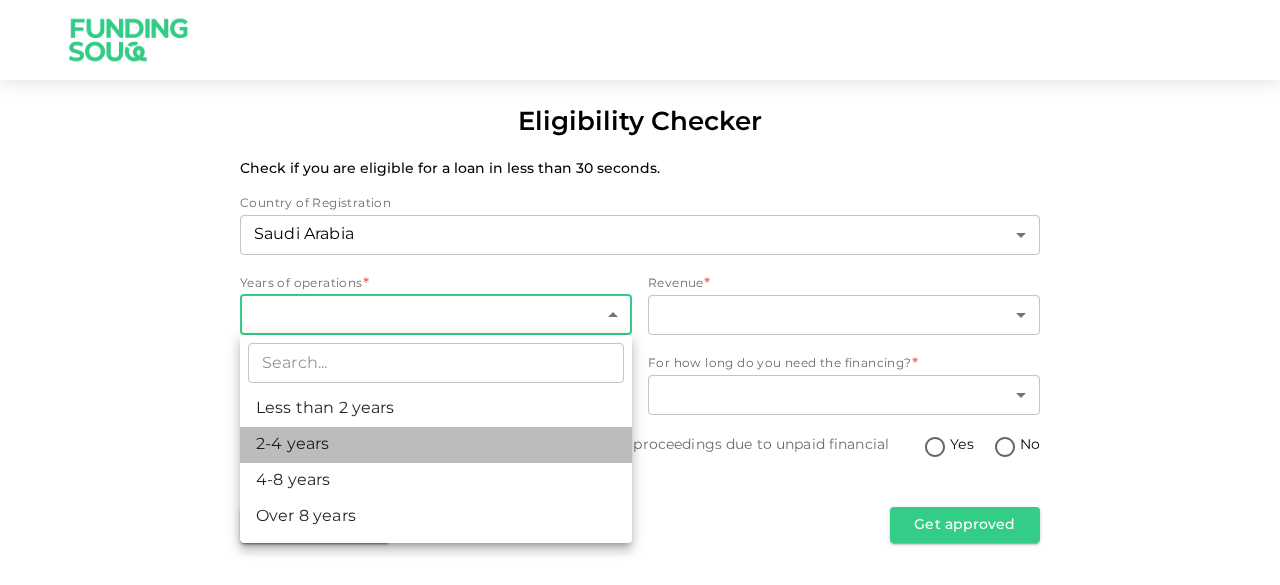 click on "2-4 years" at bounding box center (436, 445) 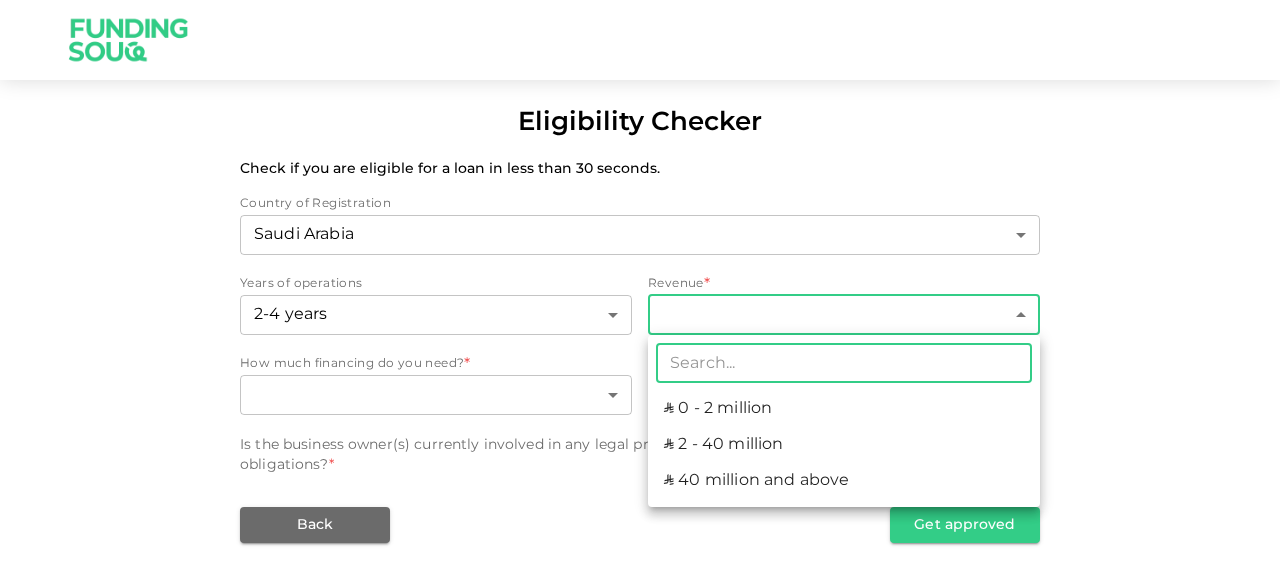 click on "Eligibility Checker Check if you are eligible for a loan in less than 30 seconds.   Country of Registration Saudi Arabia 2 ​   Years of operations 2-4 years 2 ​   Revenue * ​ ​   How much financing do you need? * ​ ​   For how long do you need the financing? * ​ ​ Is the business owner(s) currently involved in any legal proceedings due to unpaid financial obligations? * Yes No Back Get approved
​ ʢ 0 - 2 million ʢ 2 - 40 million ʢ 40 million and above" at bounding box center (640, 292) 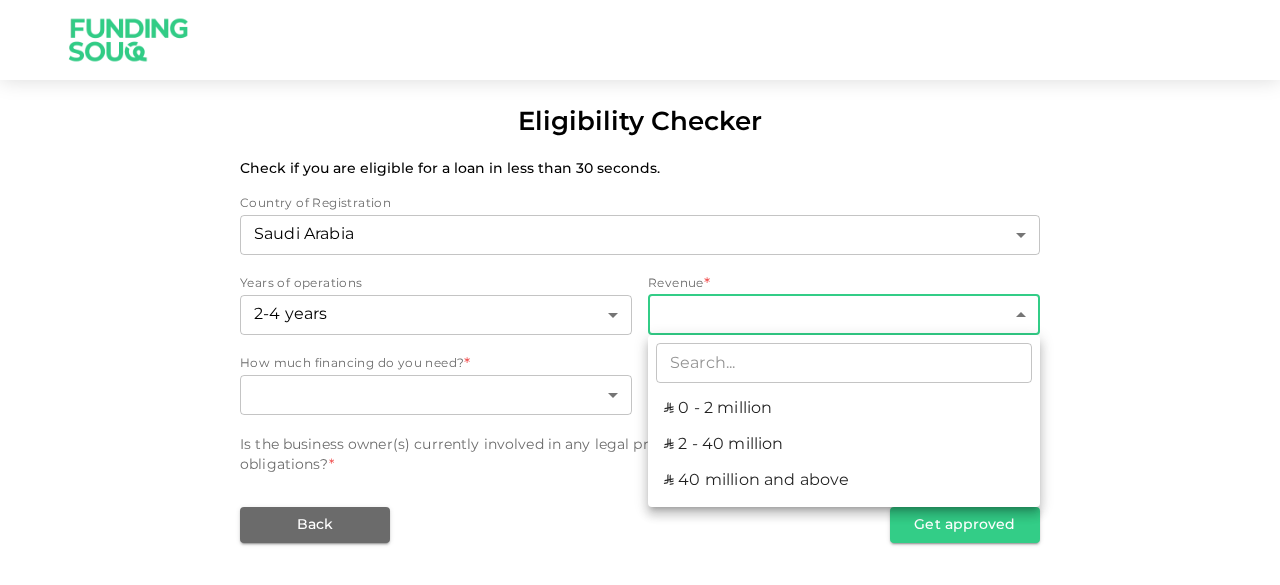 drag, startPoint x: 1016, startPoint y: 311, endPoint x: 924, endPoint y: 401, distance: 128.7012 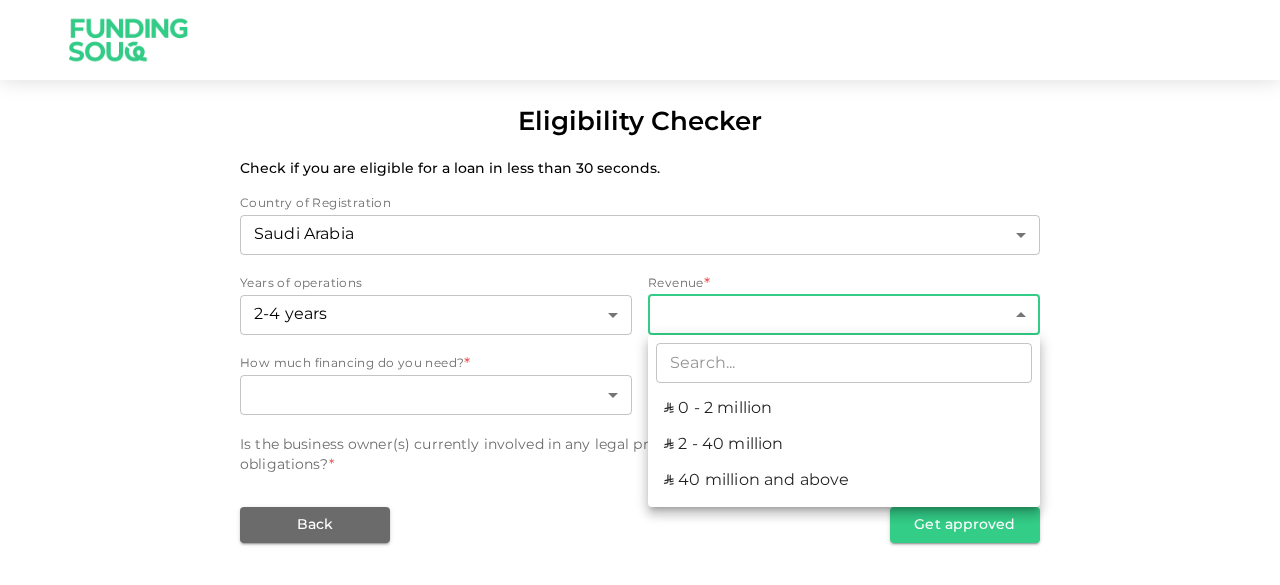 click on "​ ʢ 0 - 2 million ʢ 2 - 40 million ʢ 40 million and above" at bounding box center [640, 292] 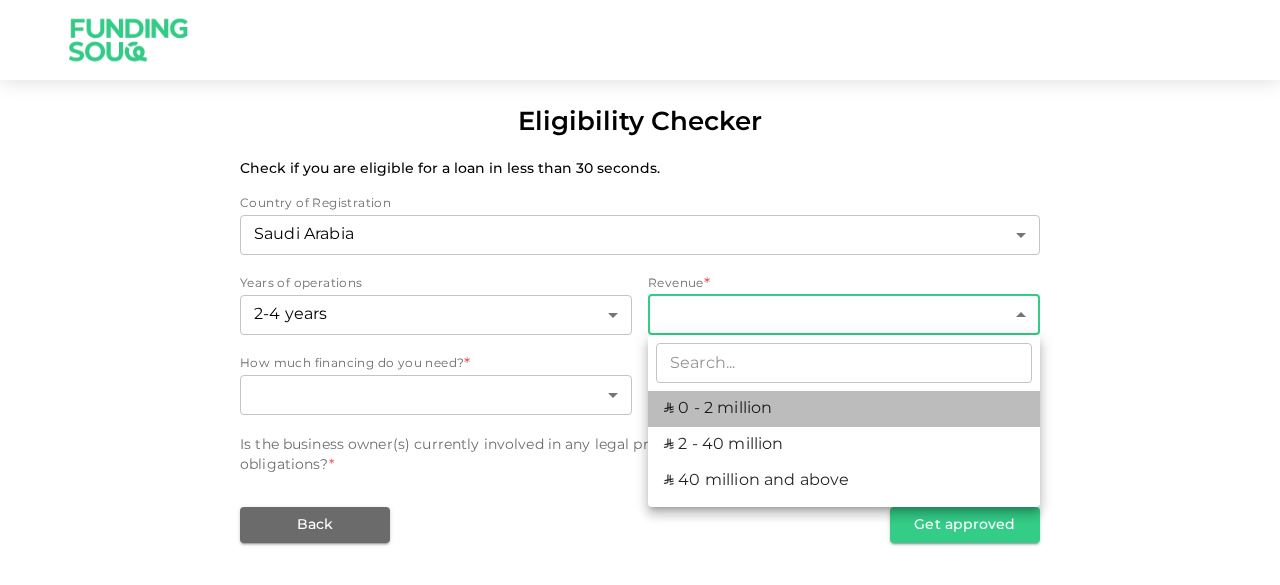 click on "ʢ 0 - 2 million" at bounding box center (844, 409) 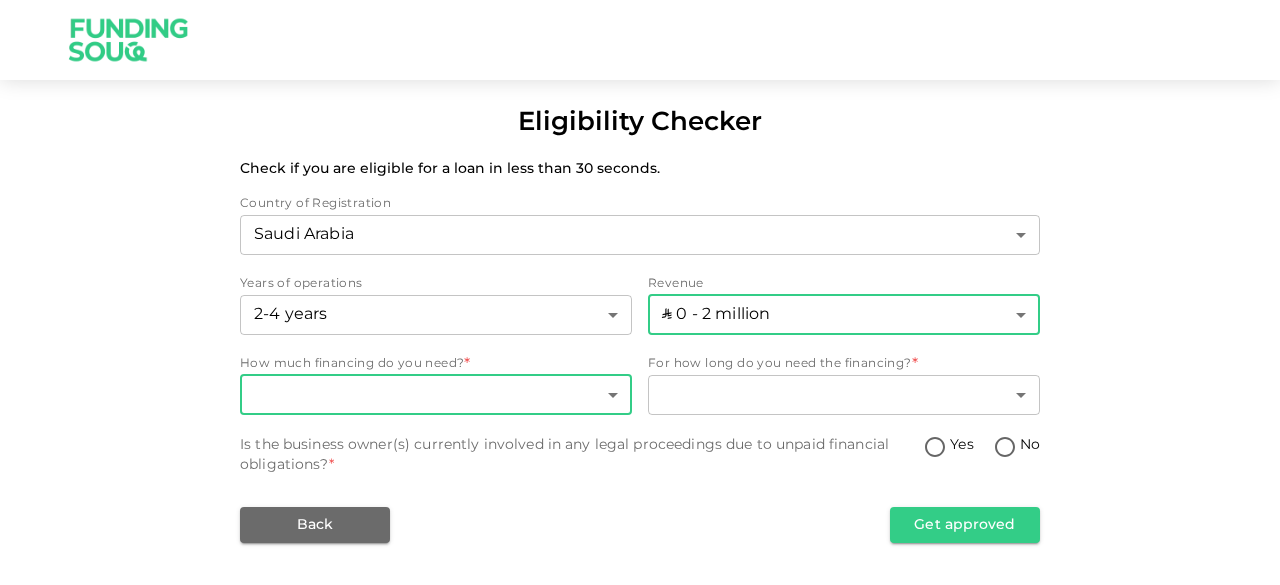 click on "Eligibility Checker Check if you are eligible for a loan in less than 30 seconds.   Country of Registration Saudi Arabia 2 ​   Years of operations 2-4 years 2 ​   Revenue ʢ 0 - 2 million 1 ​   How much financing do you need? * ​ ​   For how long do you need the financing? * ​ ​ Is the business owner(s) currently involved in any legal proceedings due to unpaid financial obligations? * Yes No Back Get approved" at bounding box center [640, 292] 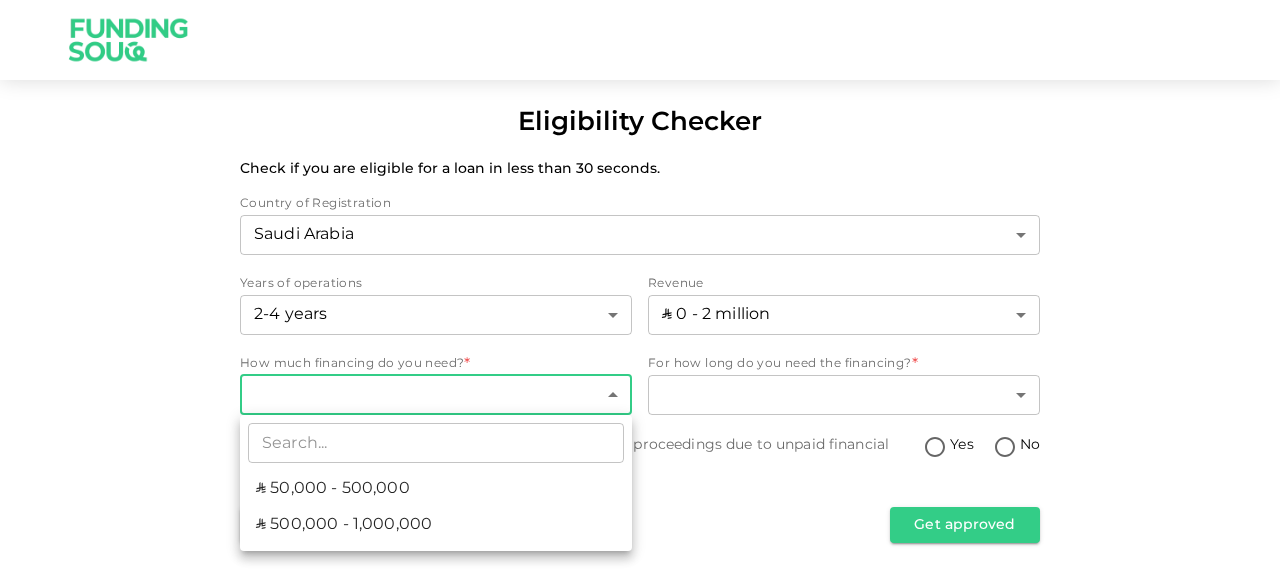 drag, startPoint x: 614, startPoint y: 393, endPoint x: 504, endPoint y: 529, distance: 174.91713 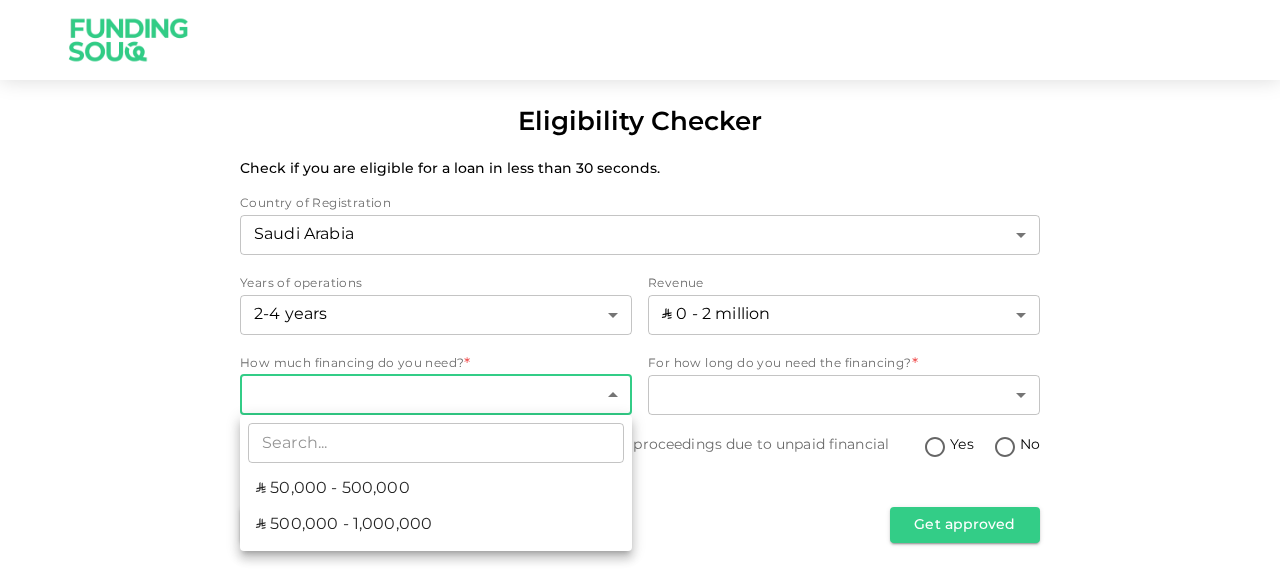 click on "​ ʢ 50,000 - 500,000 ʢ 500,000 - 1,000,000" at bounding box center [640, 292] 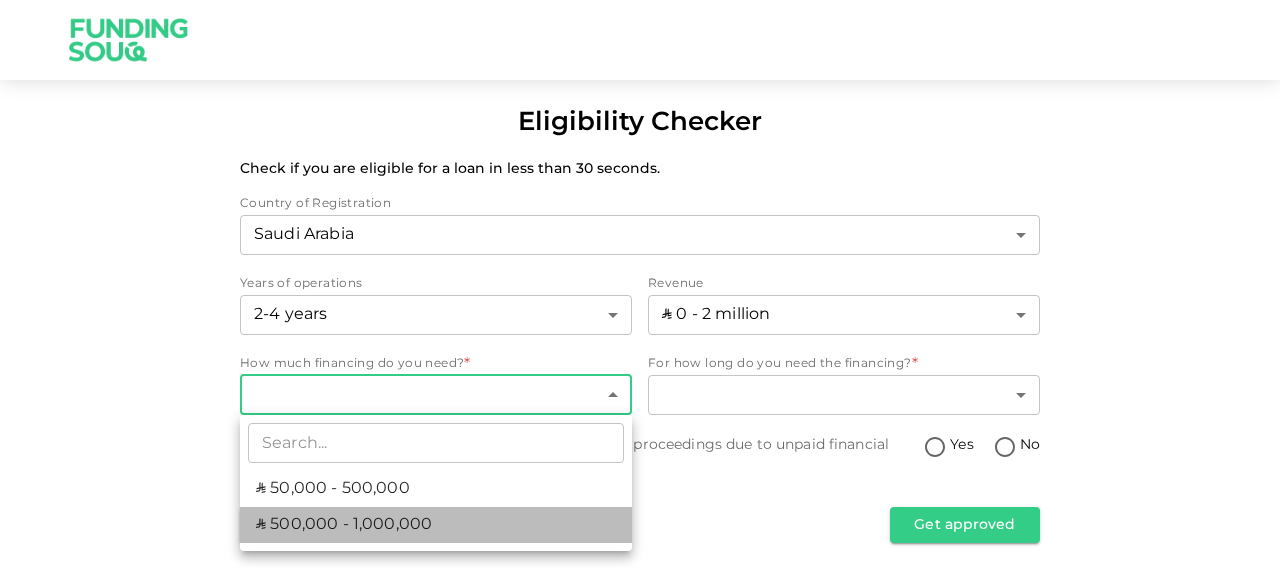 click on "ʢ 500,000 - 1,000,000" at bounding box center (436, 525) 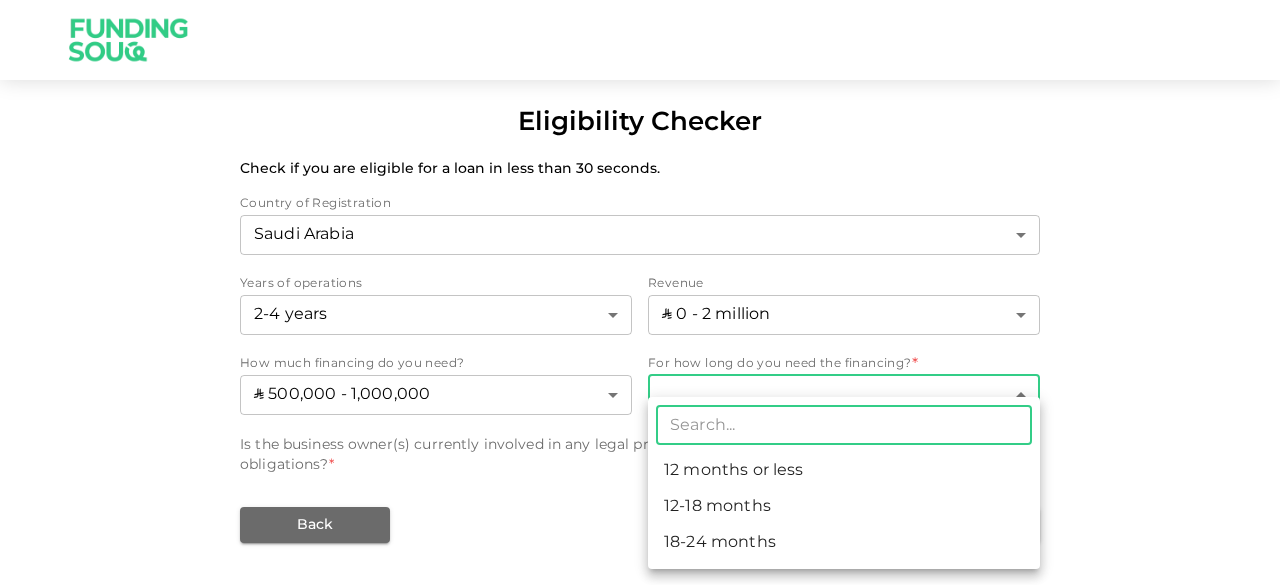 click on "Eligibility Checker Check if you are eligible for a loan in less than 30 seconds.   Country of Registration Saudi Arabia 2 ​   Years of operations 2-4 years 2 ​   Revenue ʢ 0 - 2 million 1 ​   How much financing do you need? ʢ 500,000 - 1,000,000 2 ​   For how long do you need the financing? * ​ ​ Is the business owner(s) currently involved in any legal proceedings due to unpaid financial obligations? * Yes No Back Get approved
​ 12 months or less  12-18 months 18-24 months" at bounding box center (640, 292) 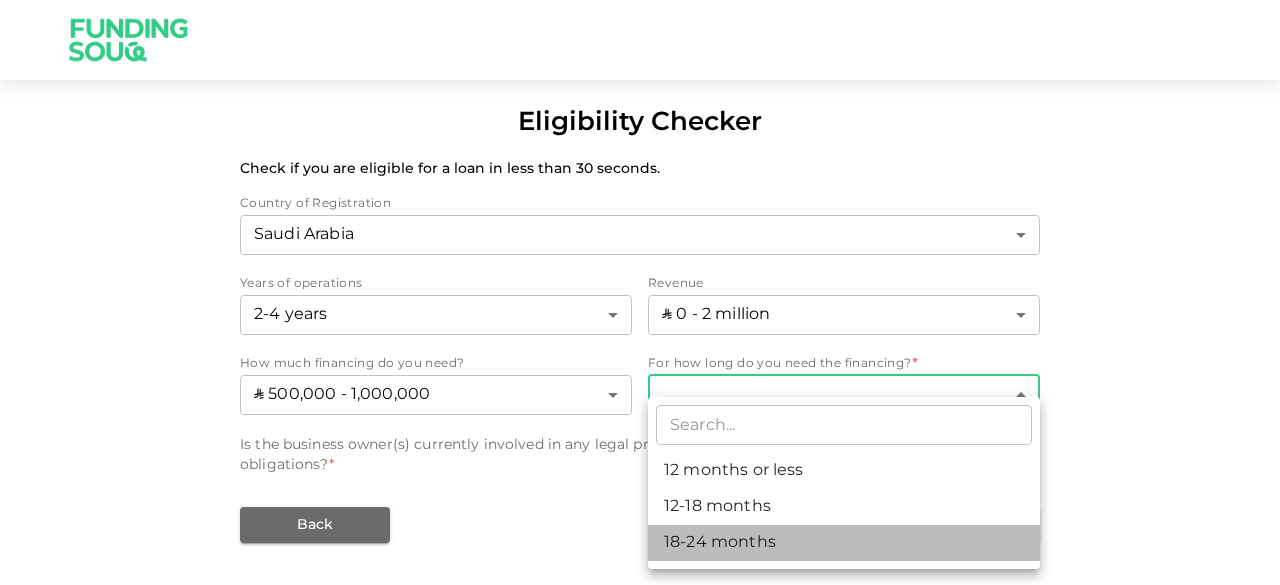 click on "18-24 months" at bounding box center (844, 543) 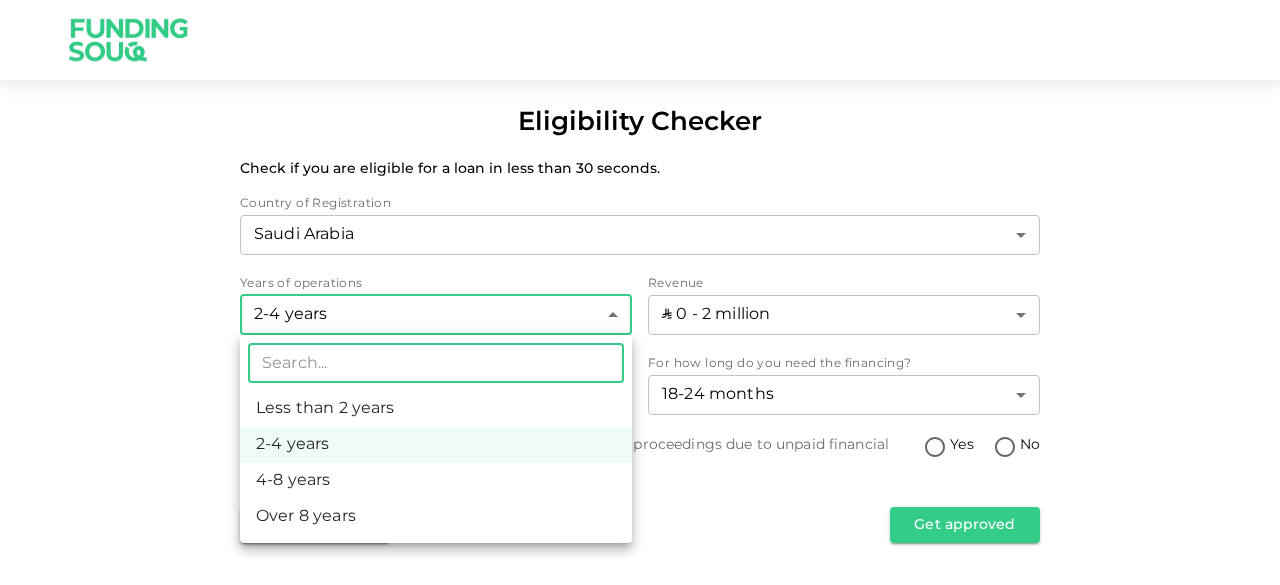click on "Eligibility Checker Check if you are eligible for a loan in less than 30 seconds.   Country of Registration Saudi Arabia 2 ​   Years of operations 2-4 years 2 ​   Revenue ʢ 0 - 2 million 1 ​   How much financing do you need? ʢ 500,000 - 1,000,000 2 ​   For how long do you need the financing? 18-24 months 3 ​ Is the business owner(s) currently involved in any legal proceedings due to unpaid financial obligations? * Yes No Back Get approved
​ Less than 2 years 2-4 years 4-8 years Over 8 years" at bounding box center (640, 292) 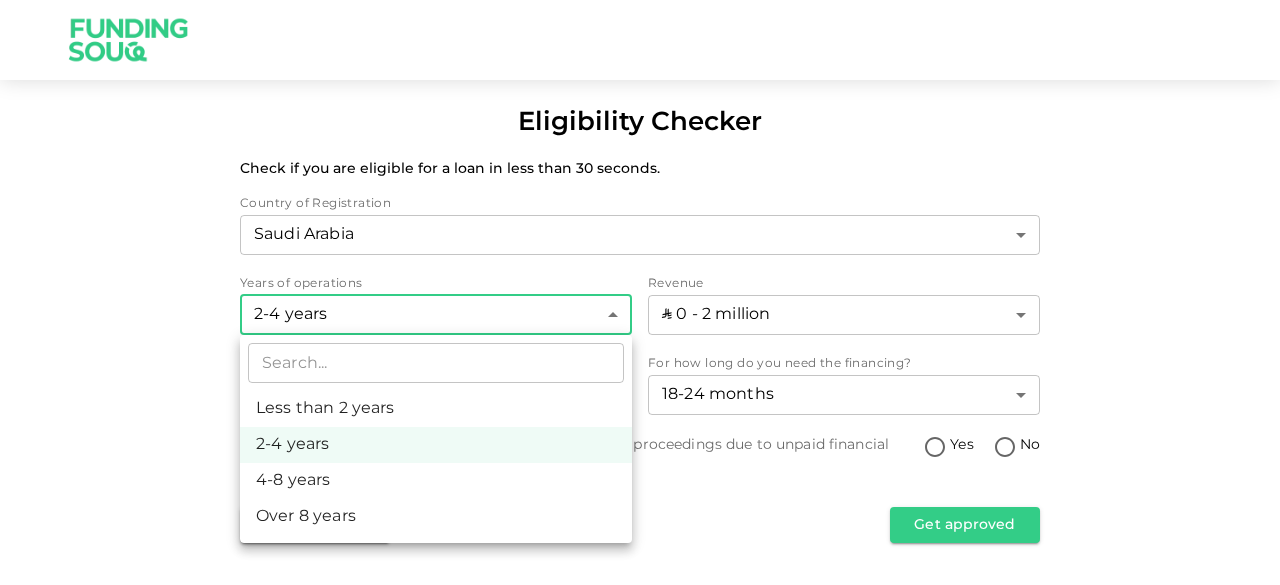 click at bounding box center [640, 292] 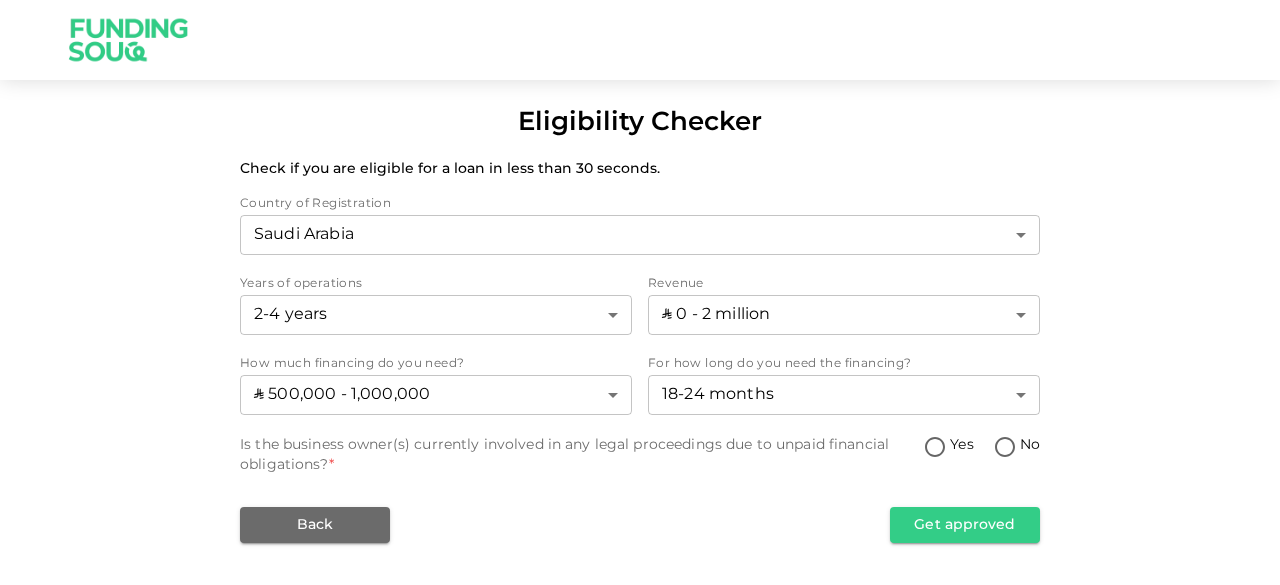 drag, startPoint x: 1168, startPoint y: 406, endPoint x: 1142, endPoint y: 408, distance: 26.076809 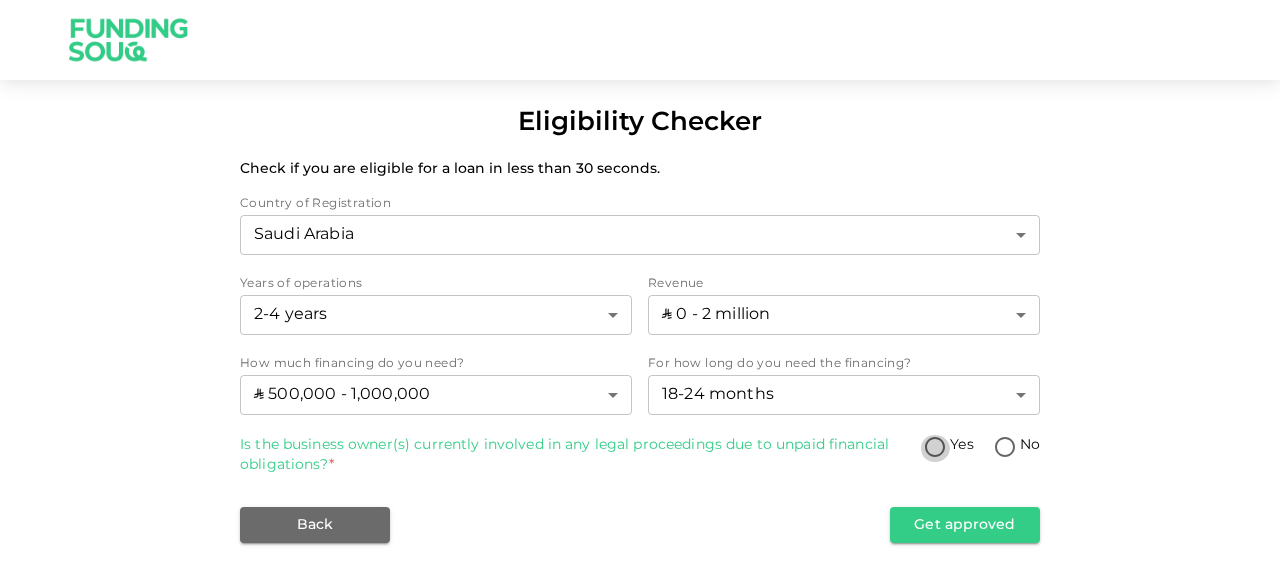 click on "Yes" at bounding box center [935, 448] 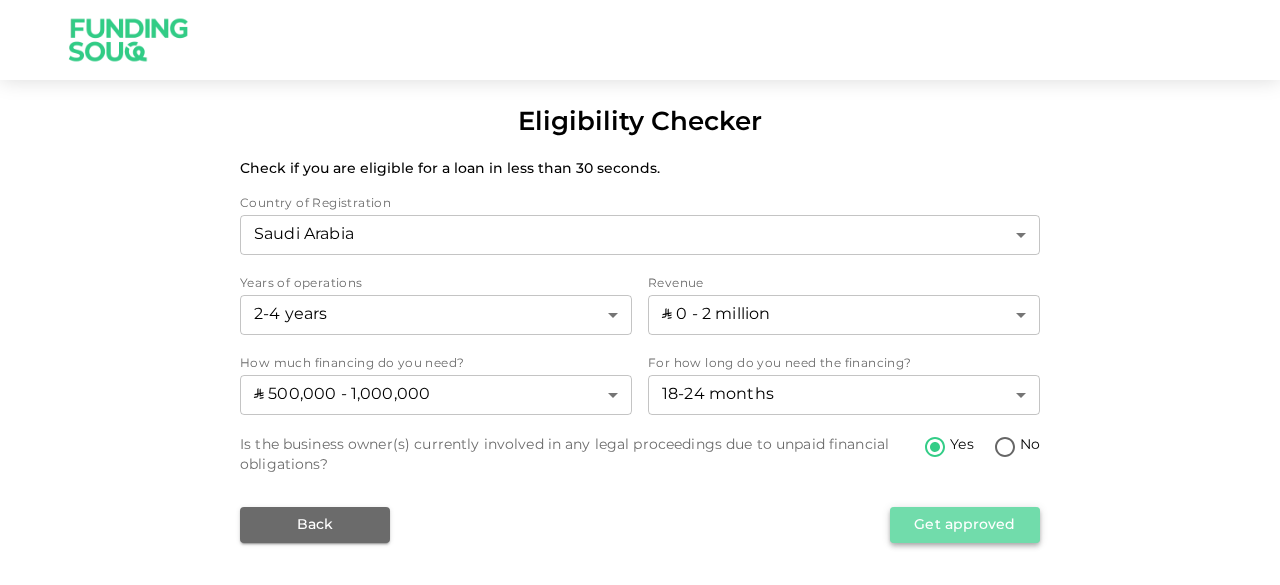 click on "Get approved" at bounding box center [965, 525] 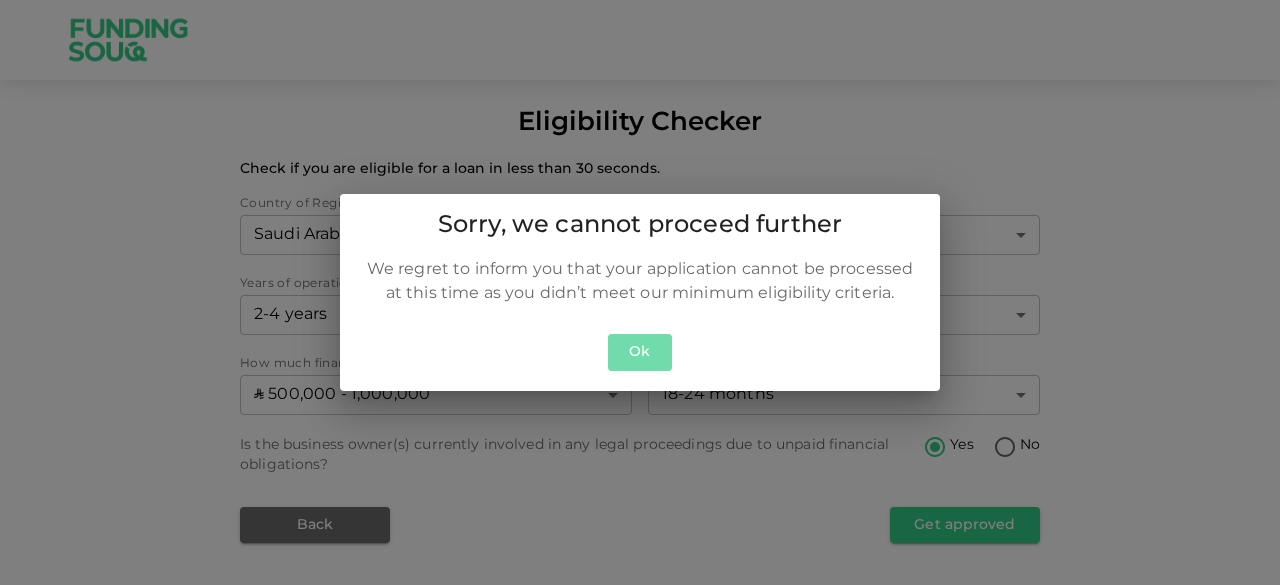 click on "Ok" at bounding box center [640, 352] 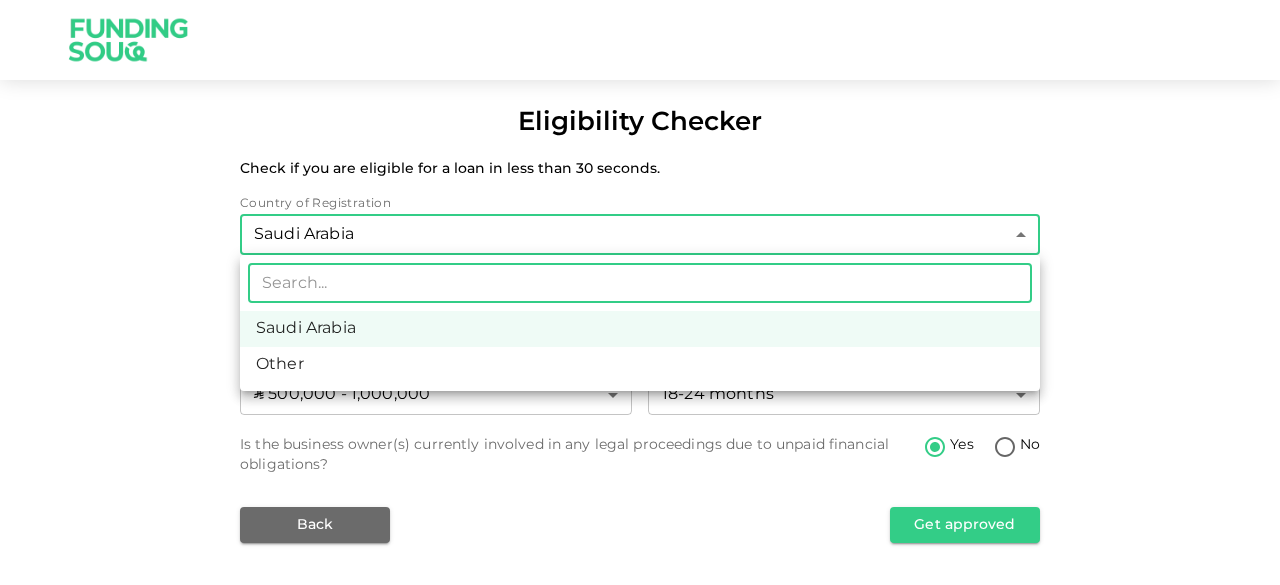 click on "Eligibility Checker Check if you are eligible for a loan in less than 30 seconds.   Country of Registration Saudi Arabia 2 ​   Years of operations 2-4 years 2 ​   Revenue ʢ 0 - 2 million 1 ​   How much financing do you need? ʢ 500,000 - 1,000,000 2 ​   For how long do you need the financing? 18-24 months 3 ​ Is the business owner(s) currently involved in any legal proceedings due to unpaid financial obligations? Yes No Back Get approved
​ Saudi Arabia Other" at bounding box center [640, 292] 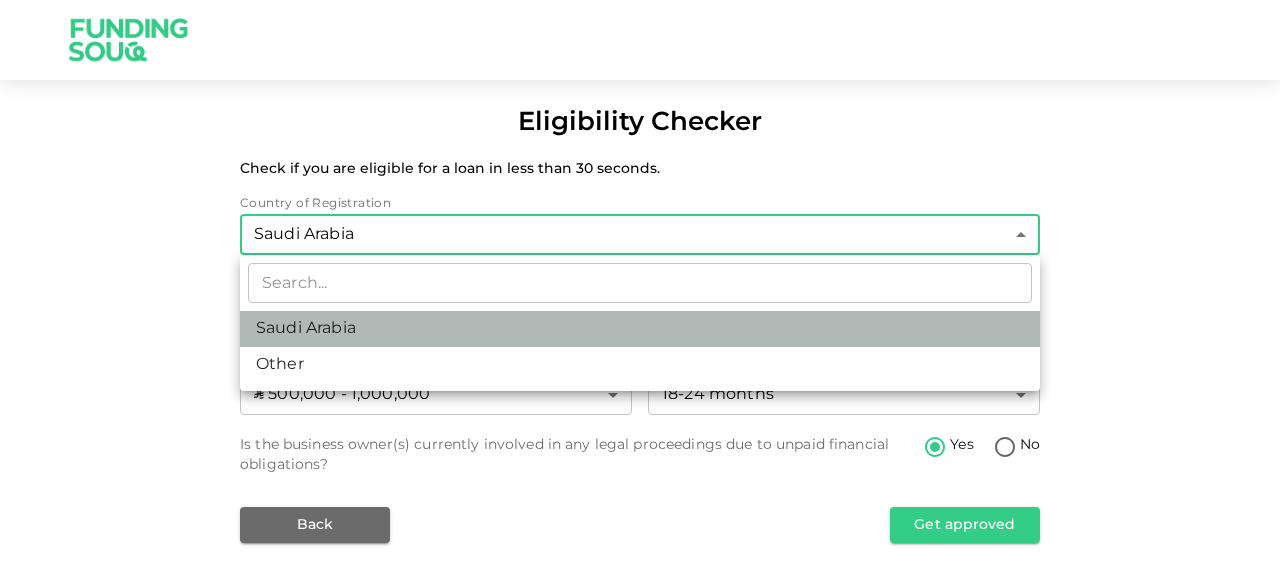 click on "Saudi Arabia" at bounding box center [640, 329] 